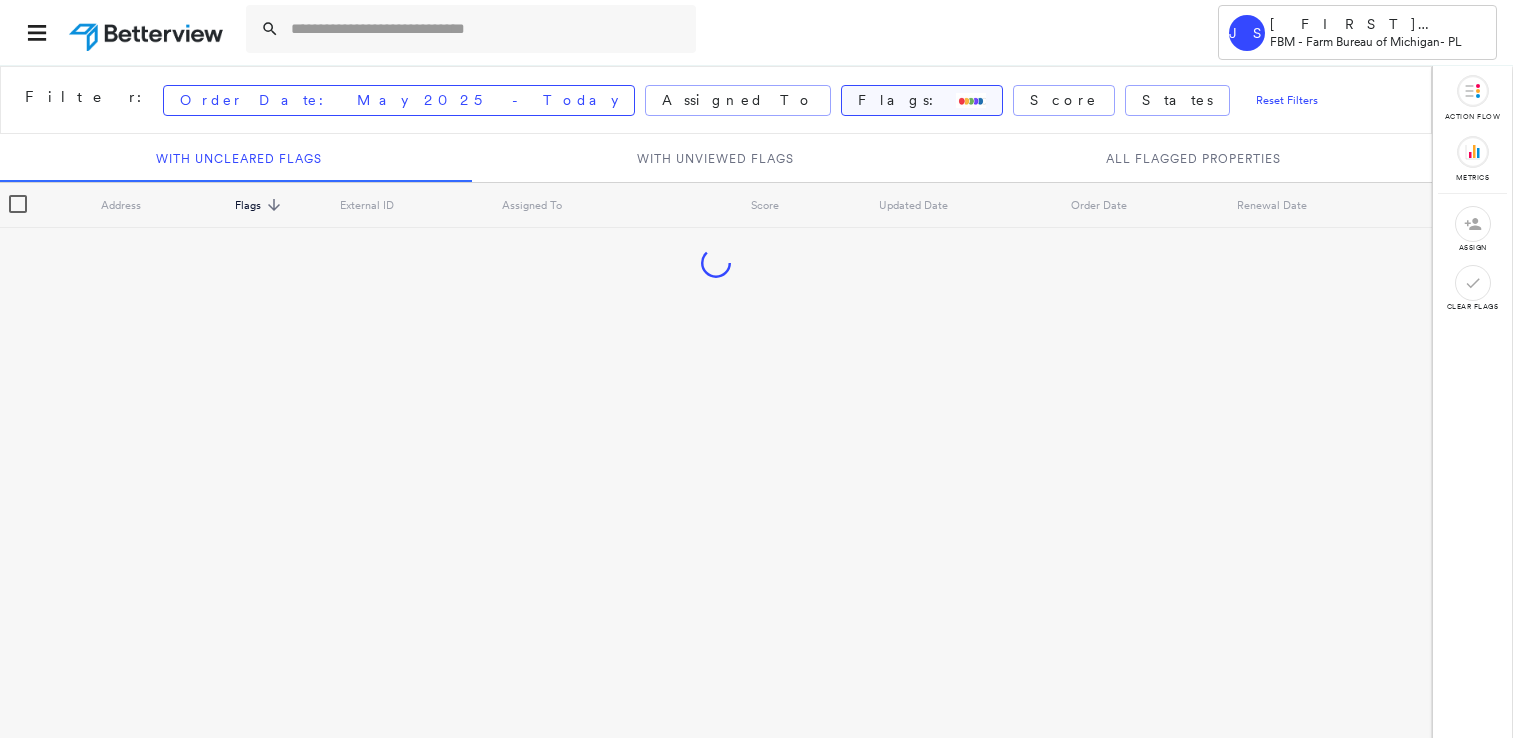 scroll, scrollTop: 0, scrollLeft: 0, axis: both 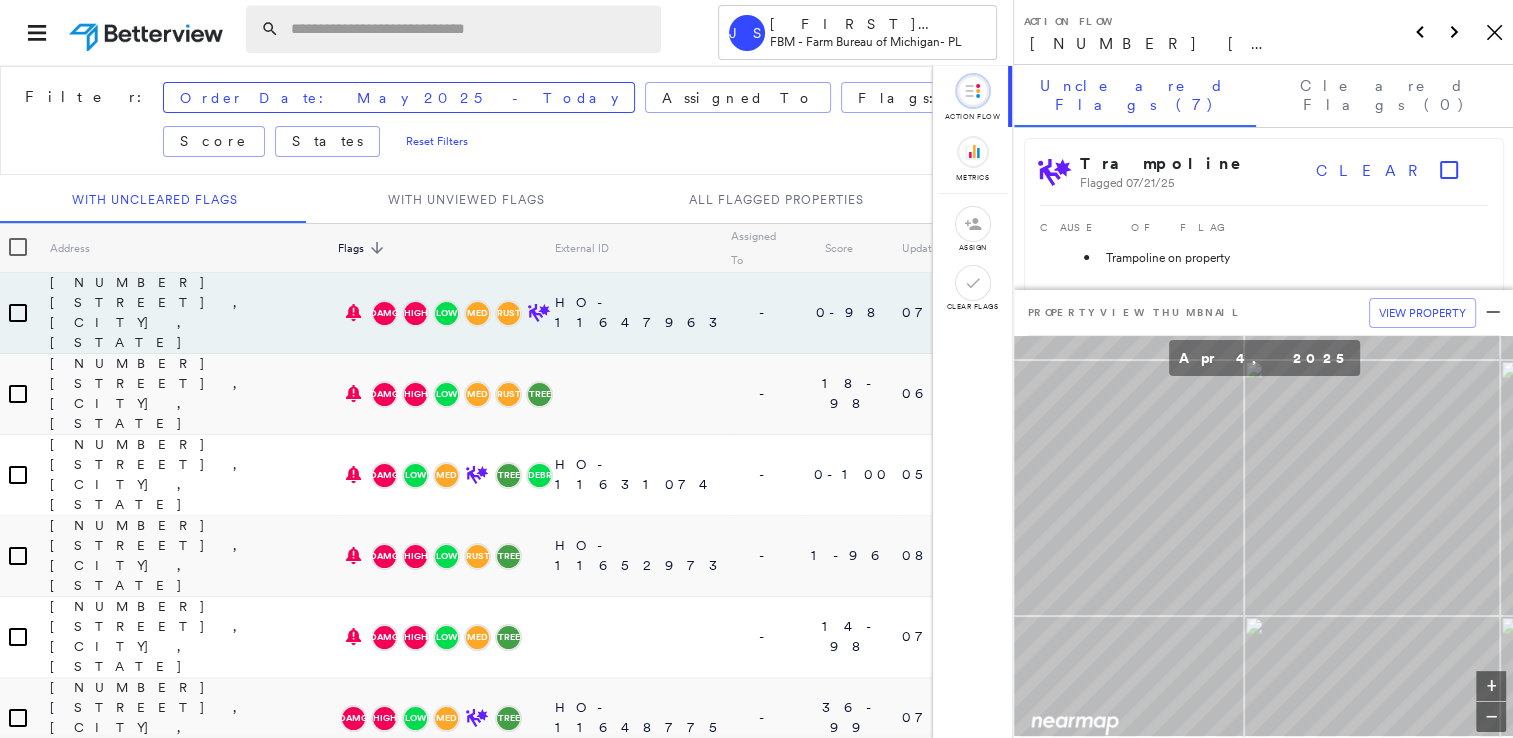 paste on "**********" 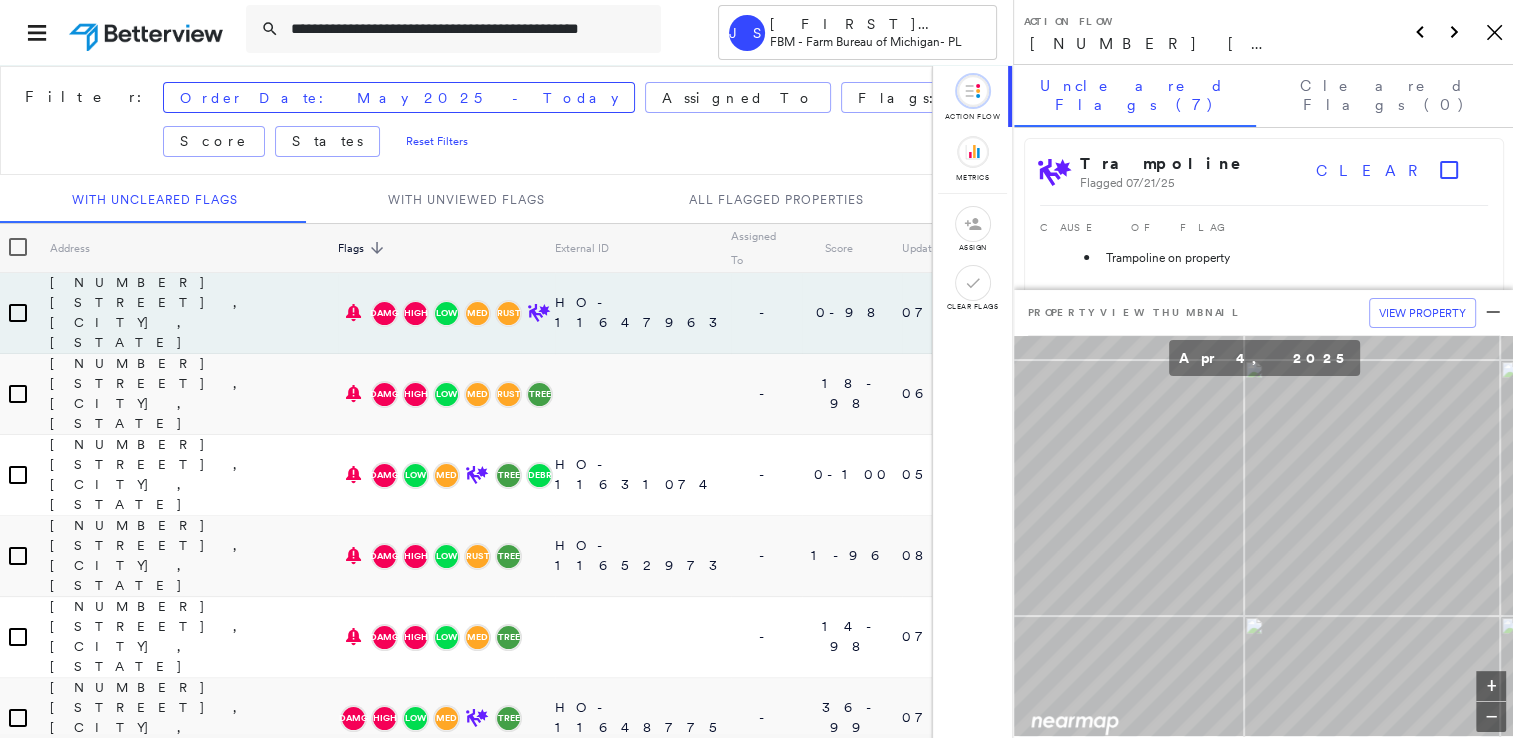 scroll, scrollTop: 0, scrollLeft: 18, axis: horizontal 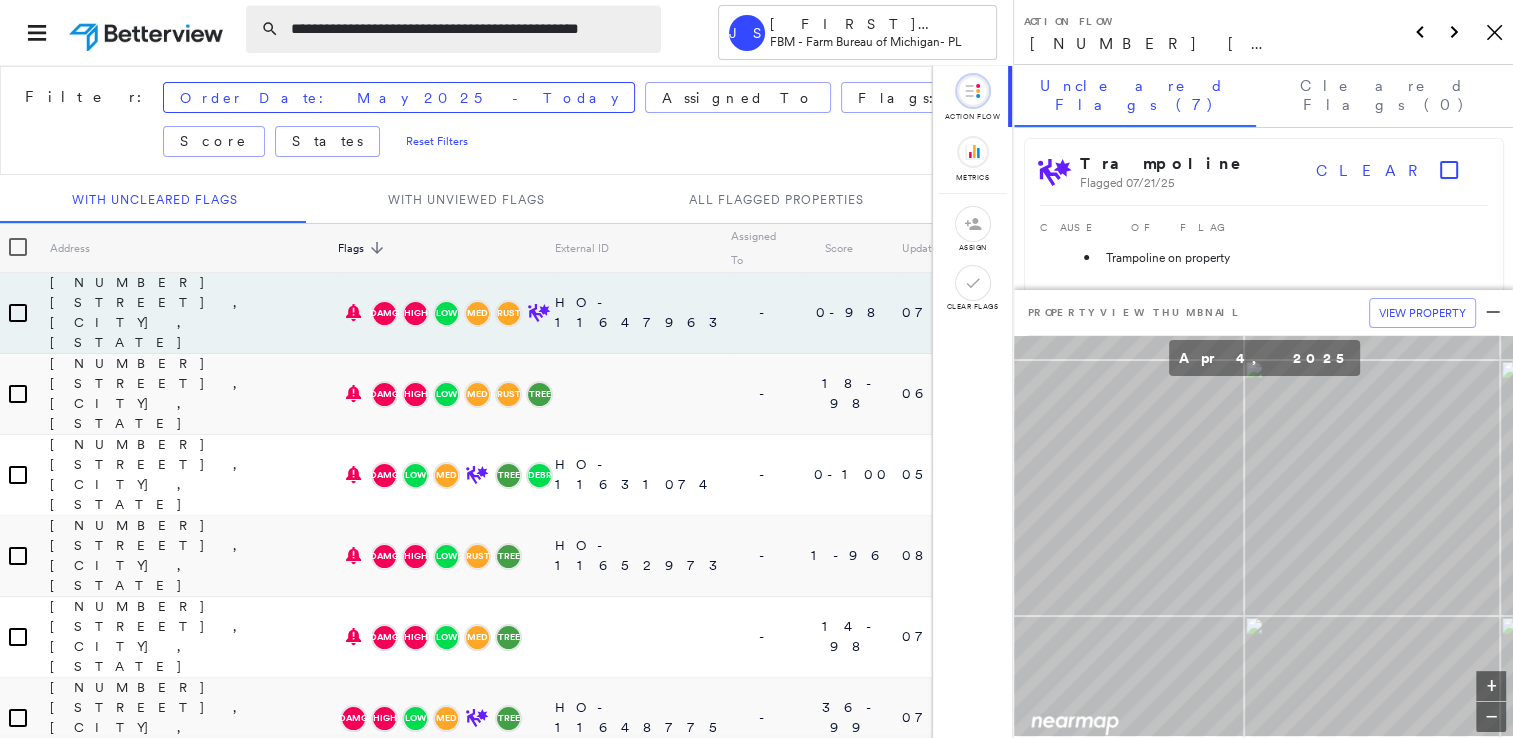 click on "**********" at bounding box center (470, 29) 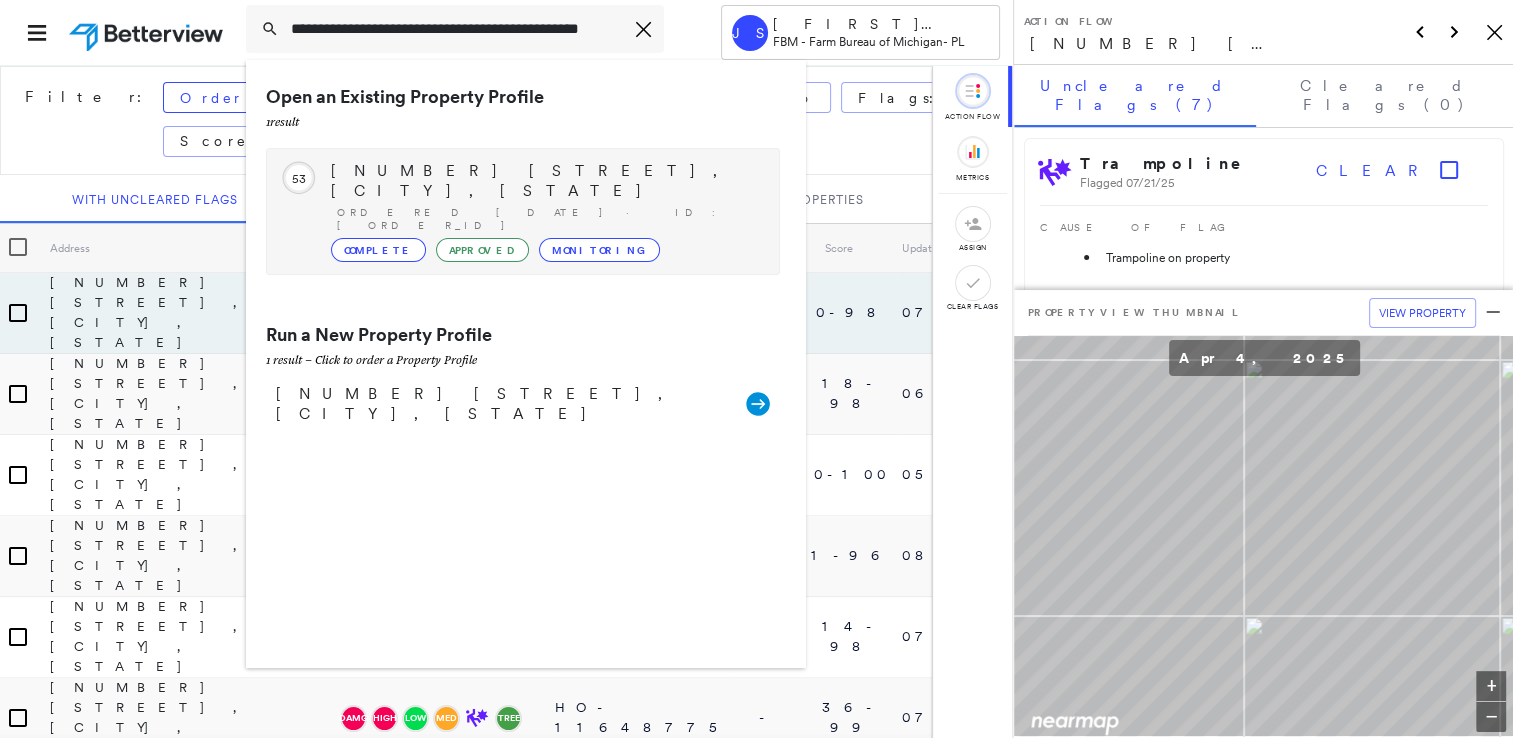 type on "**********" 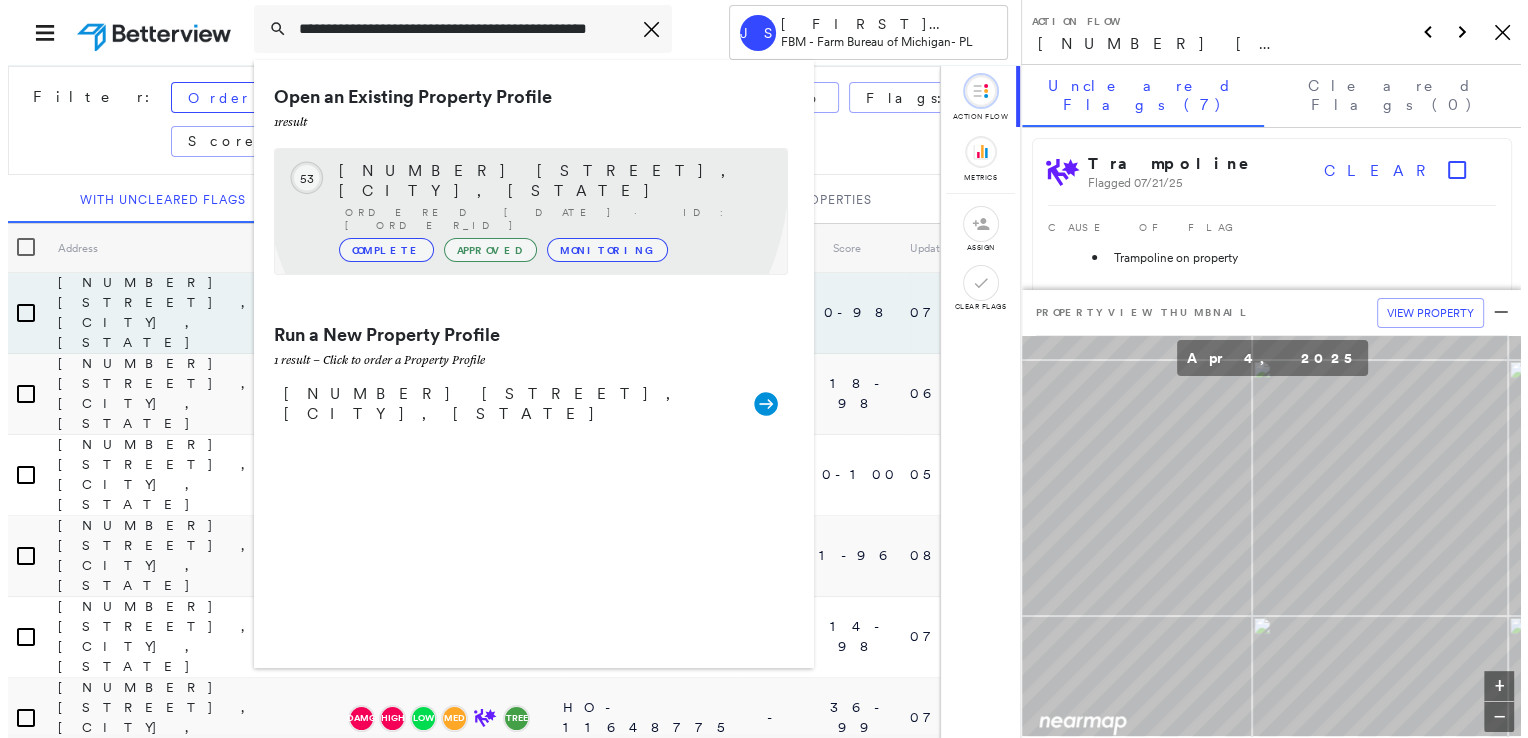 scroll, scrollTop: 0, scrollLeft: 0, axis: both 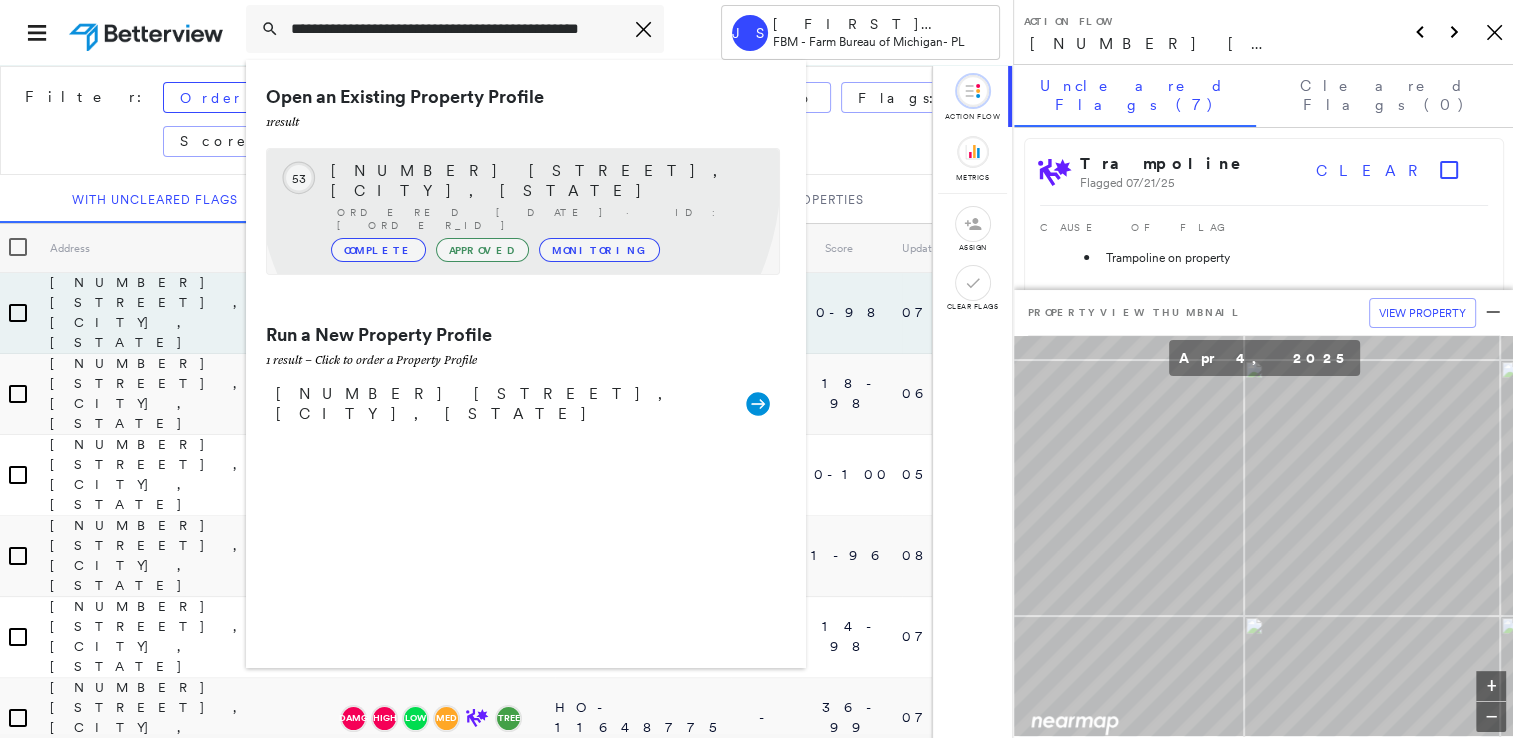 click on "[NUMBER] [STREET], [CITY], [STATE]" at bounding box center [545, 181] 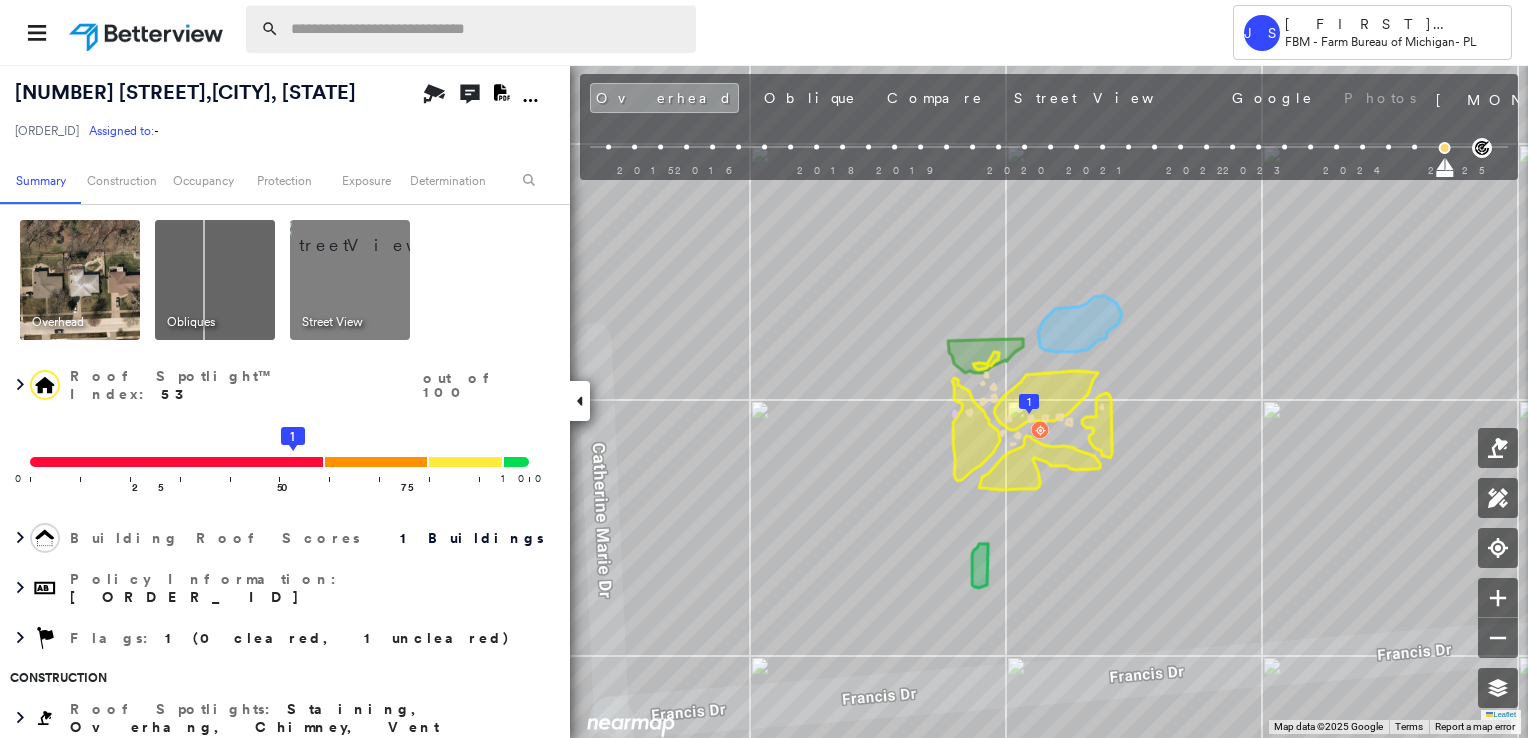 paste on "**********" 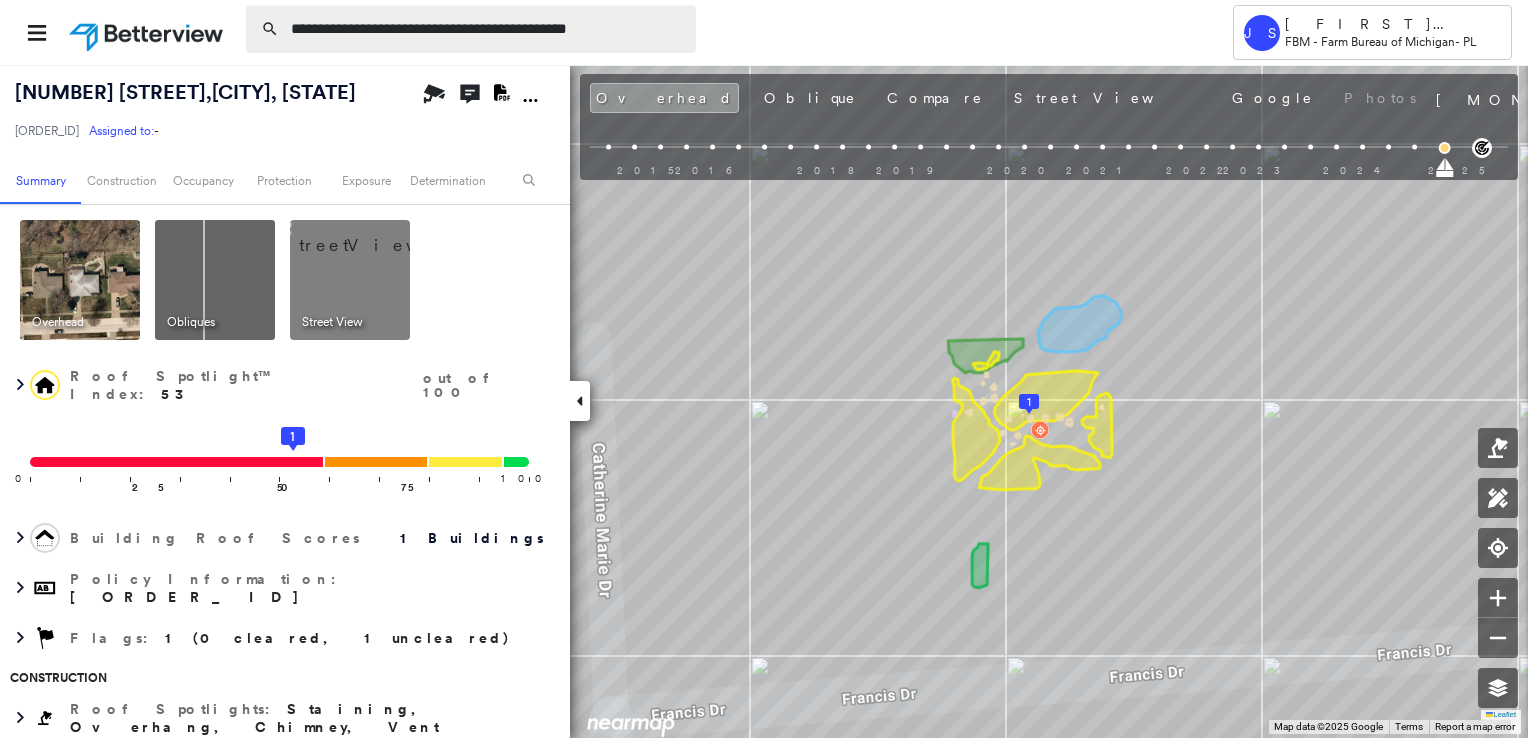 click on "**********" at bounding box center [487, 29] 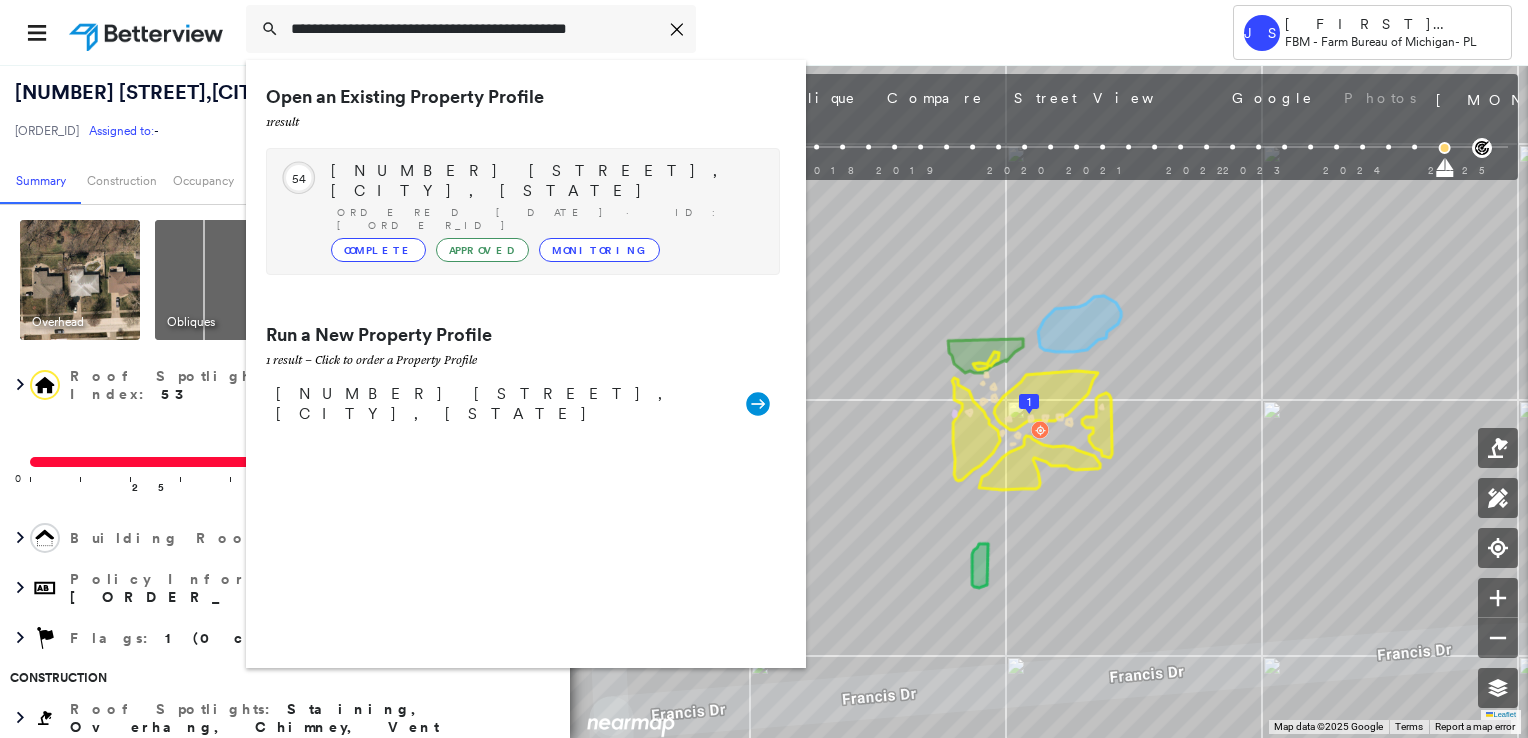 type on "**********" 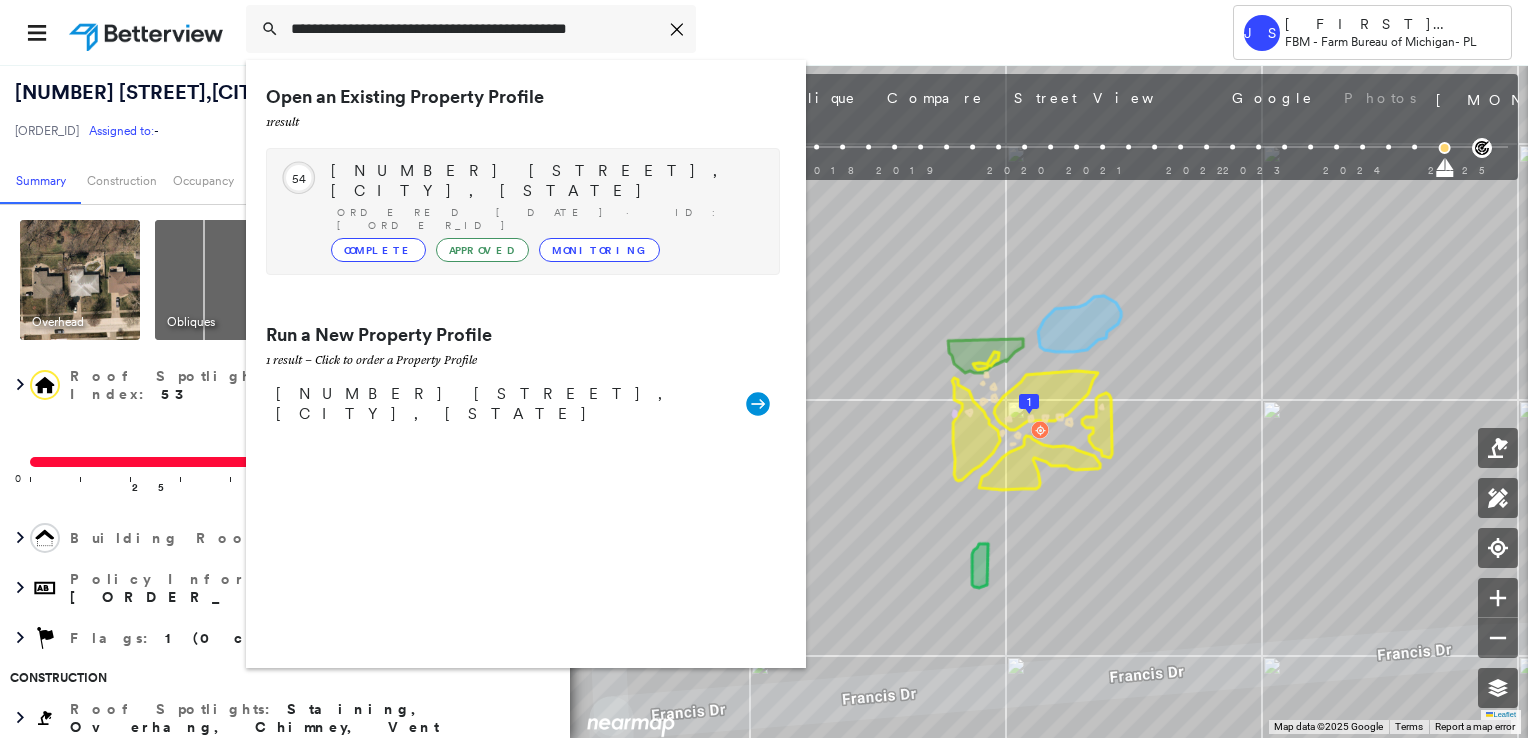click on "[NUMBER] [STREET], [CITY], [STATE]" at bounding box center [545, 181] 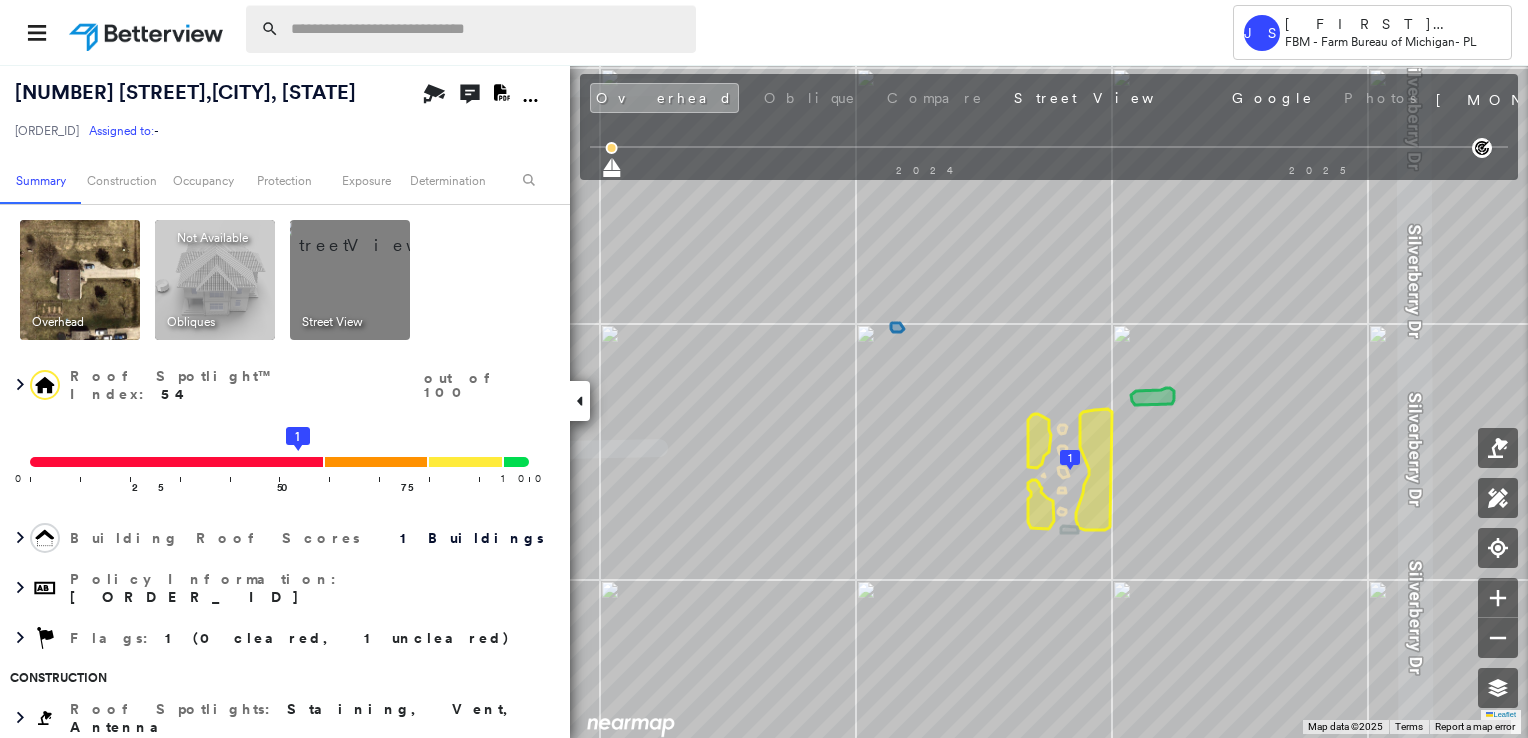 paste on "**********" 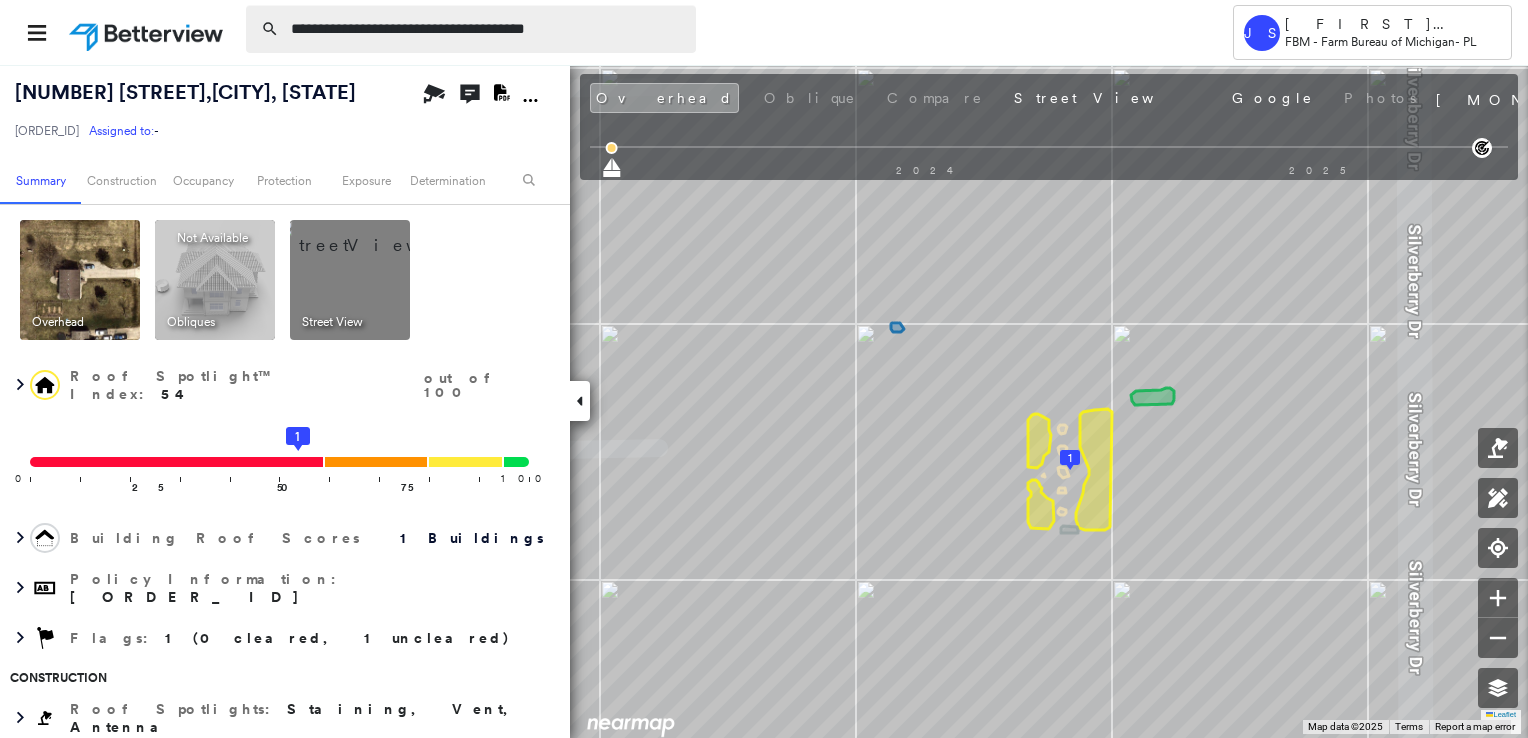 click on "**********" at bounding box center [487, 29] 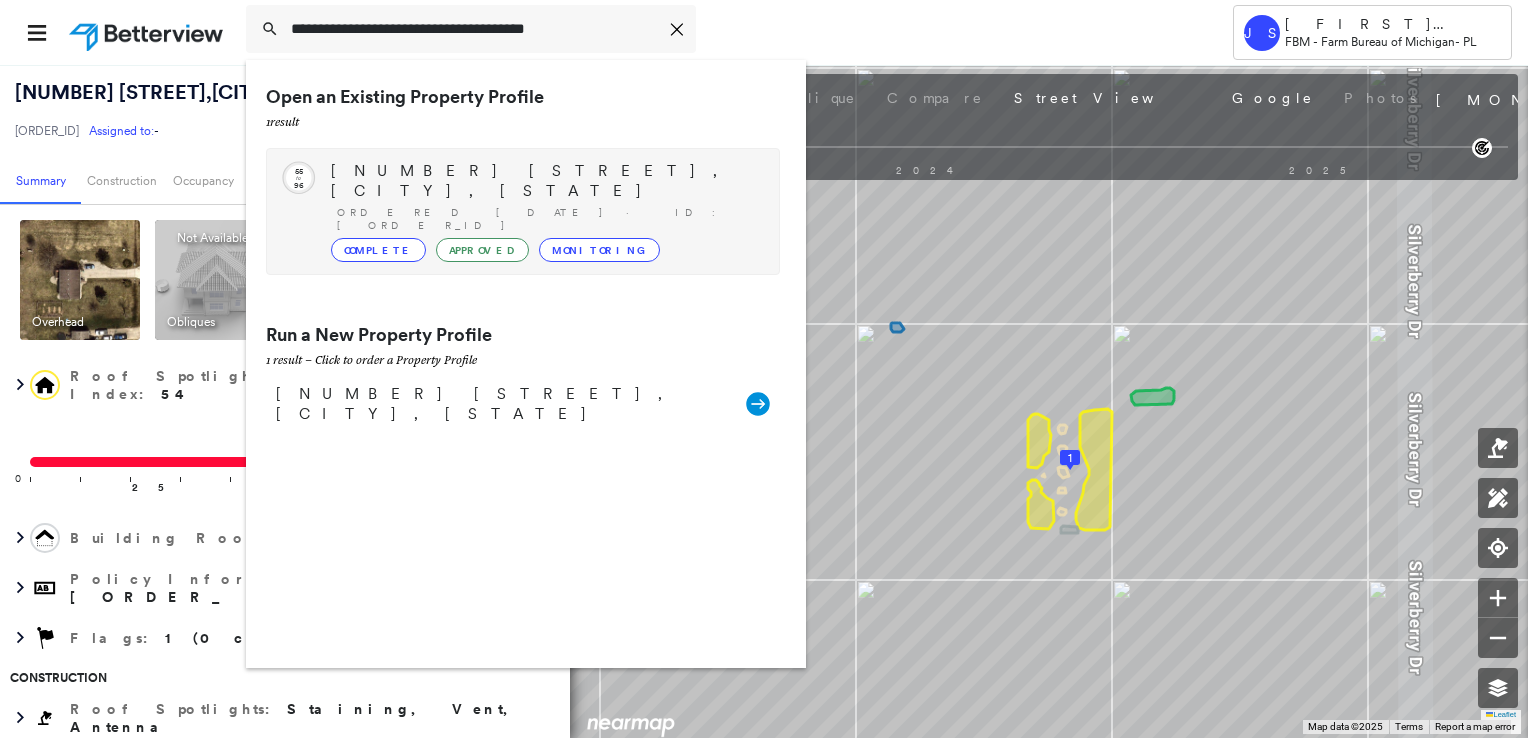 type on "**********" 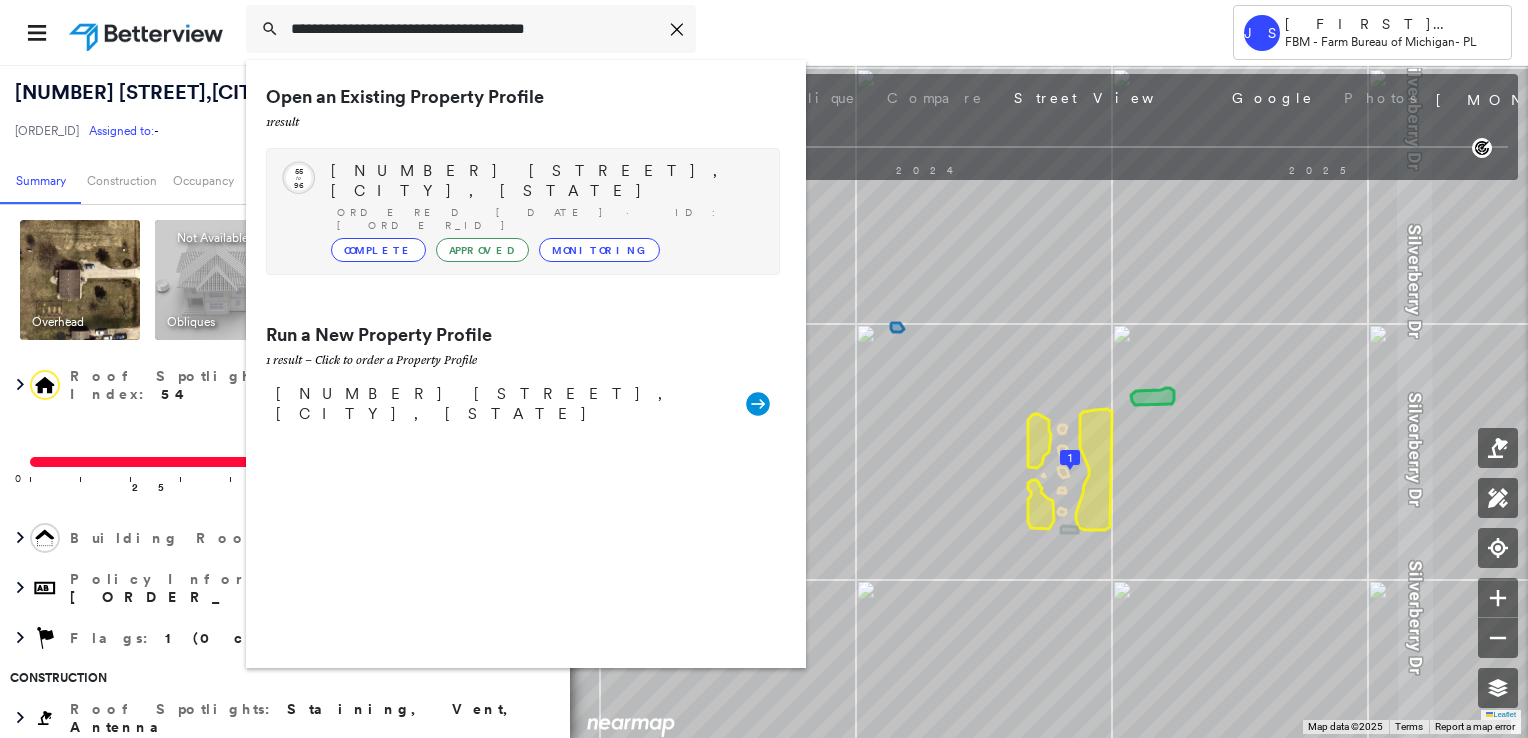 click on "[NUMBER] [STREET], [CITY], [STATE]" at bounding box center [545, 181] 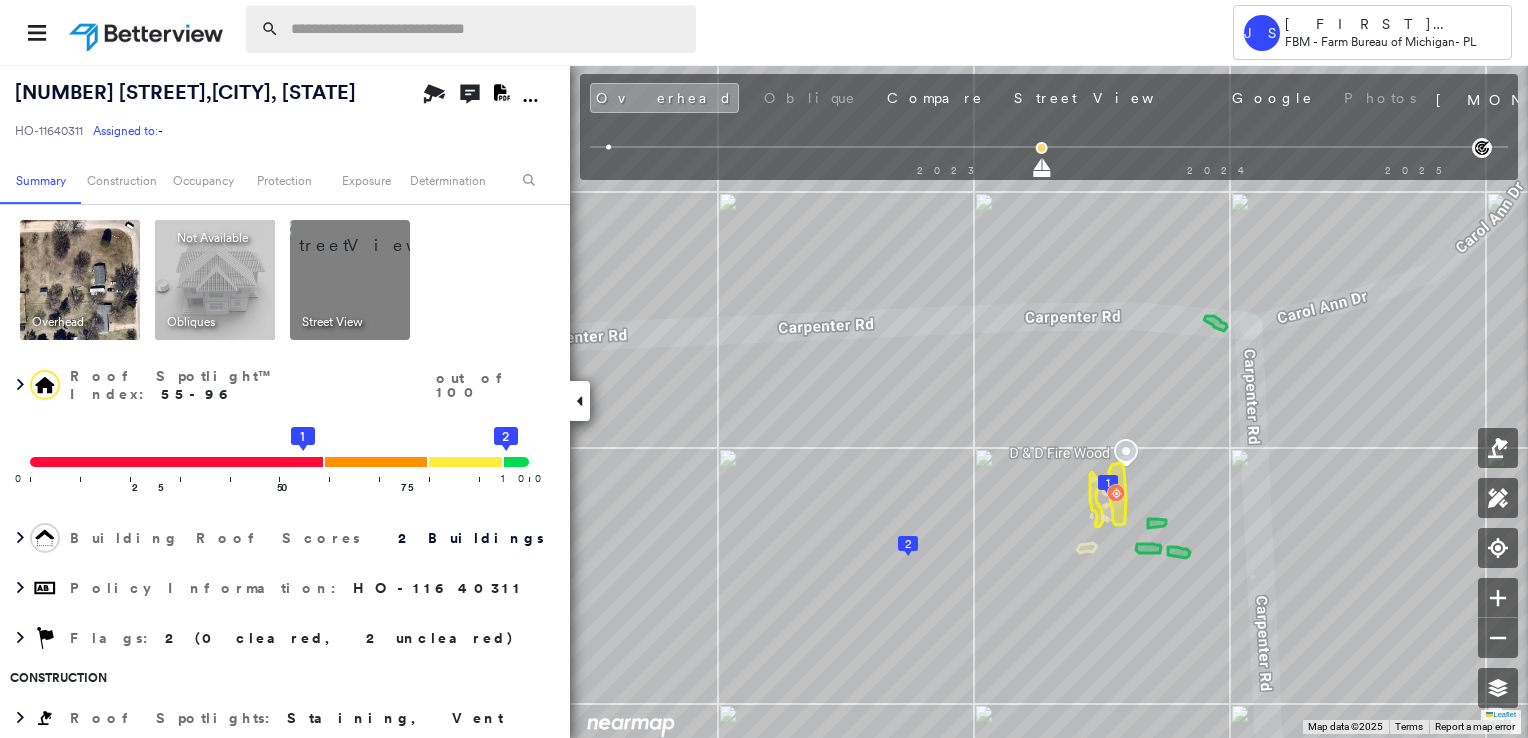 paste on "**********" 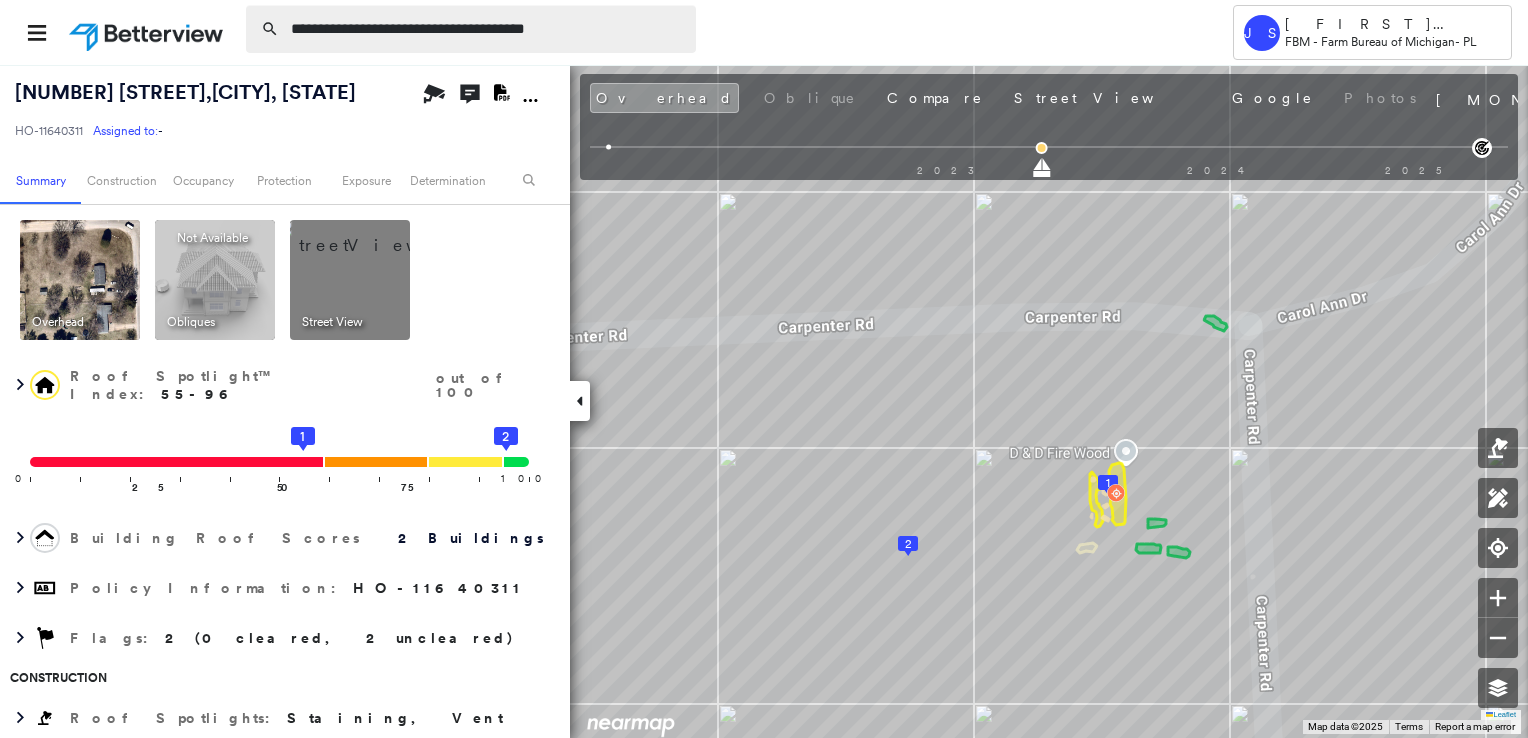 type on "**********" 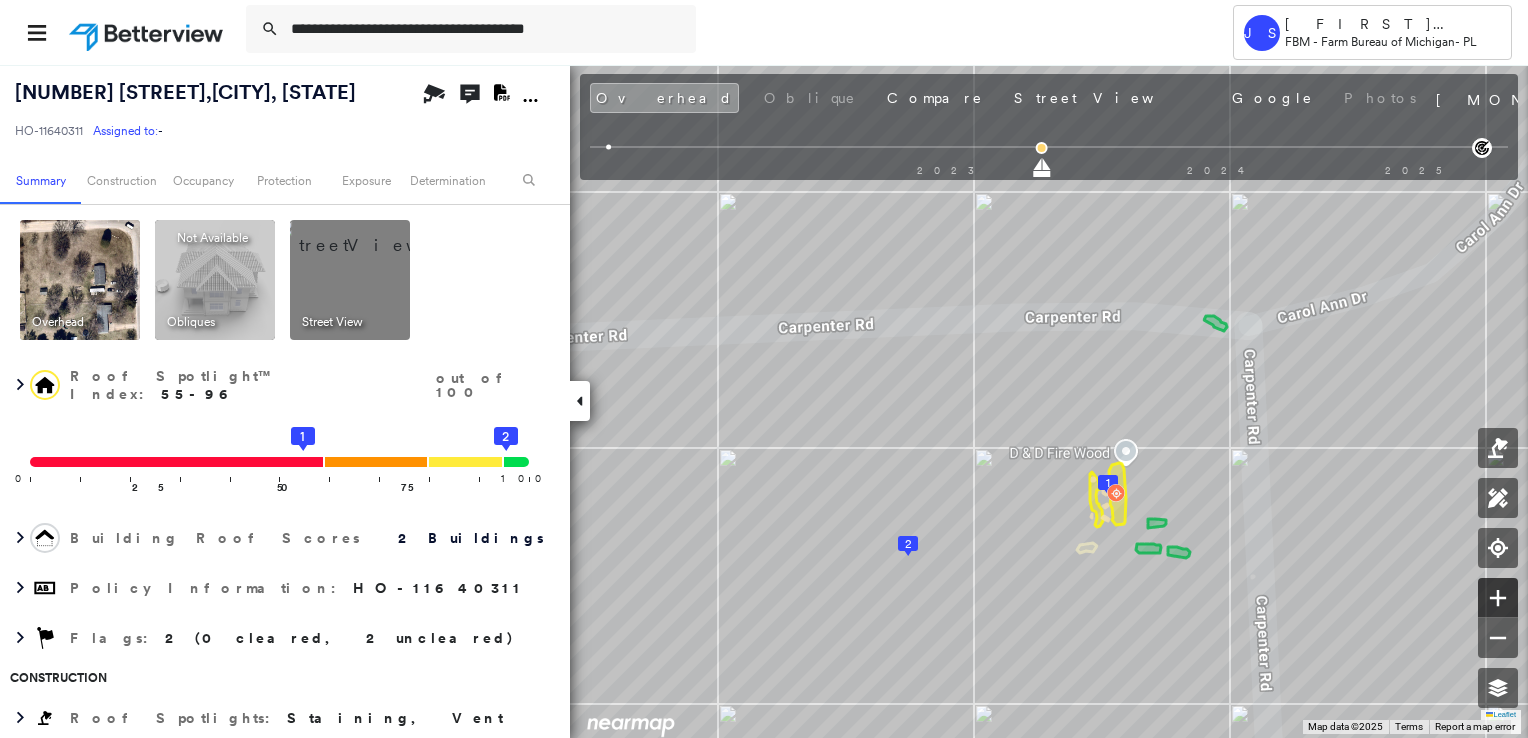 click 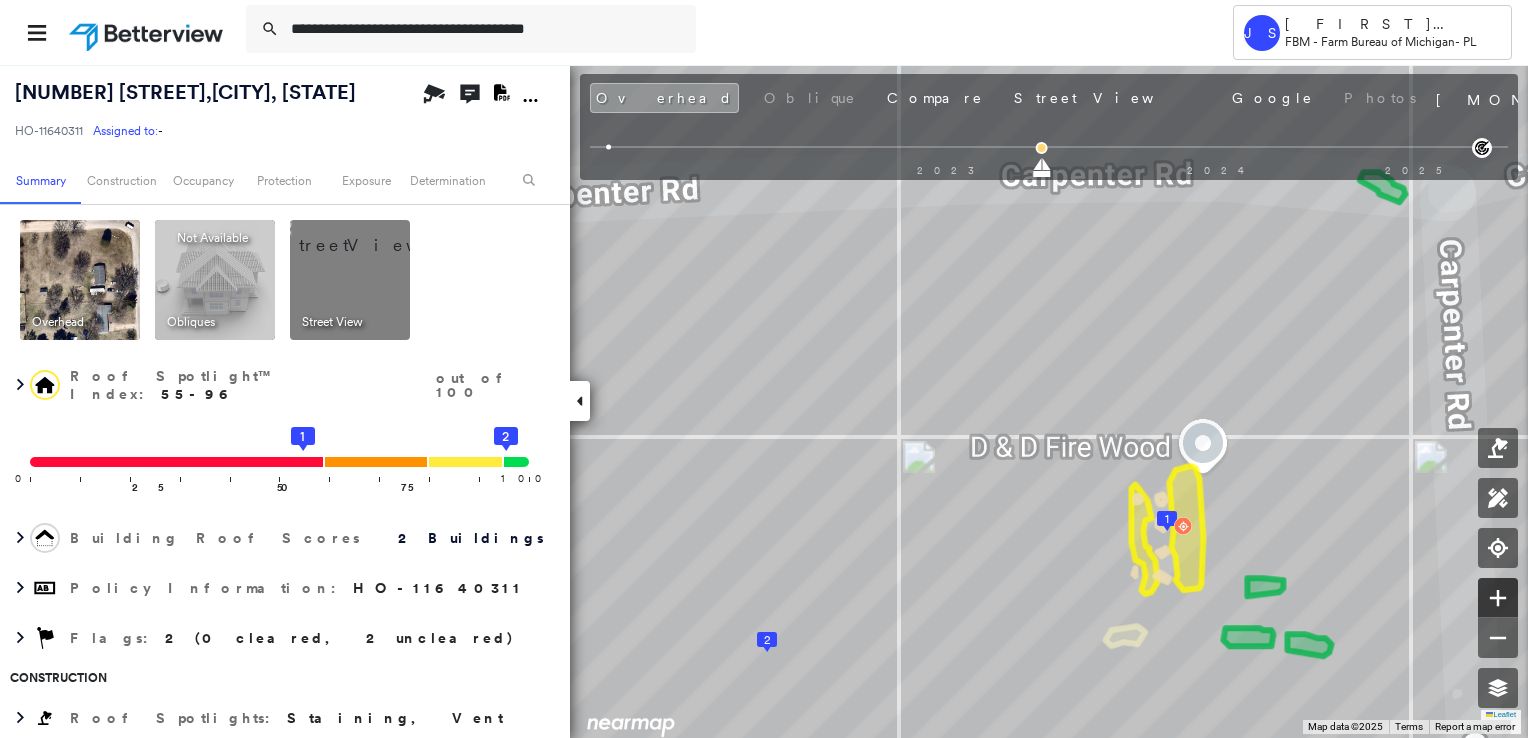 click 